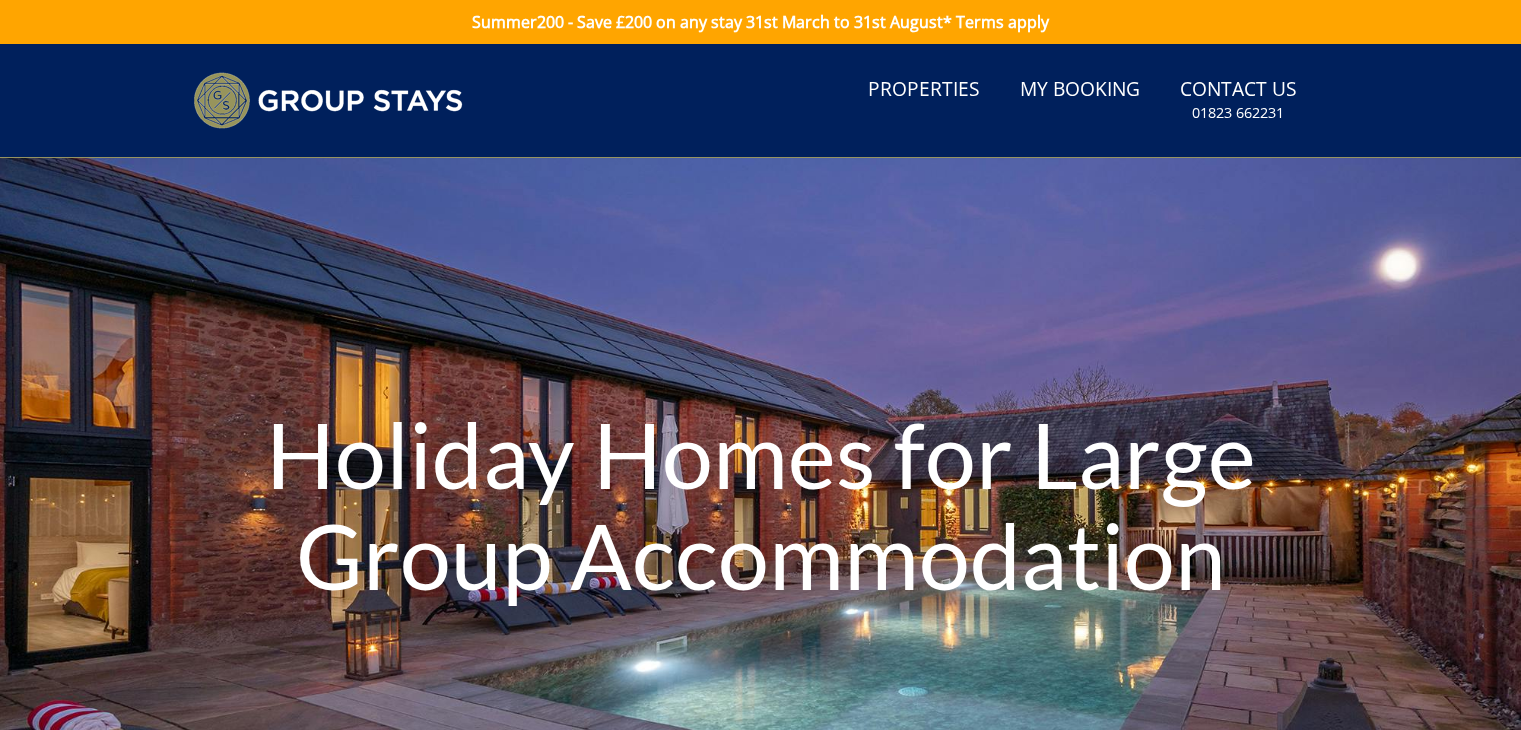 scroll, scrollTop: 0, scrollLeft: 0, axis: both 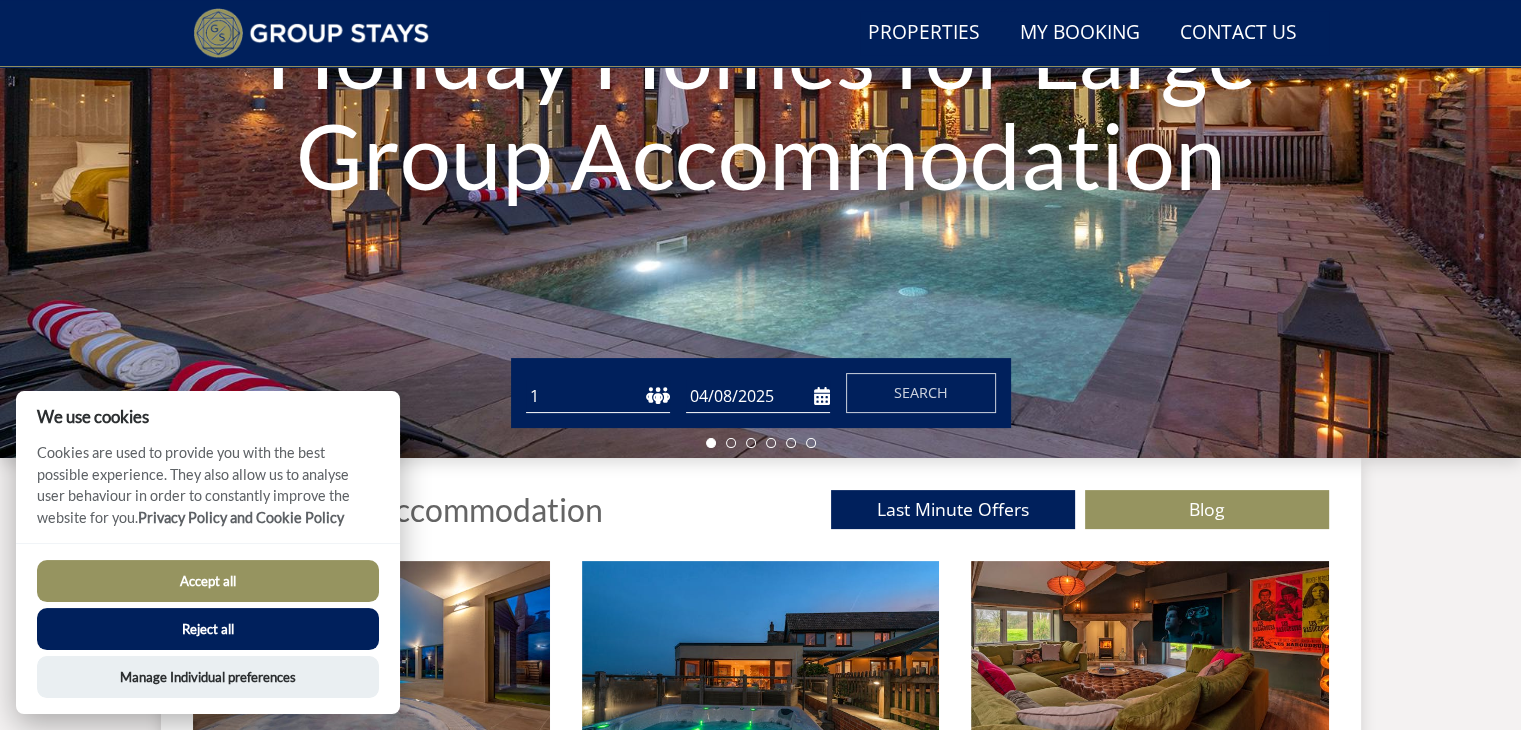 click on "04/08/2025" at bounding box center (758, 396) 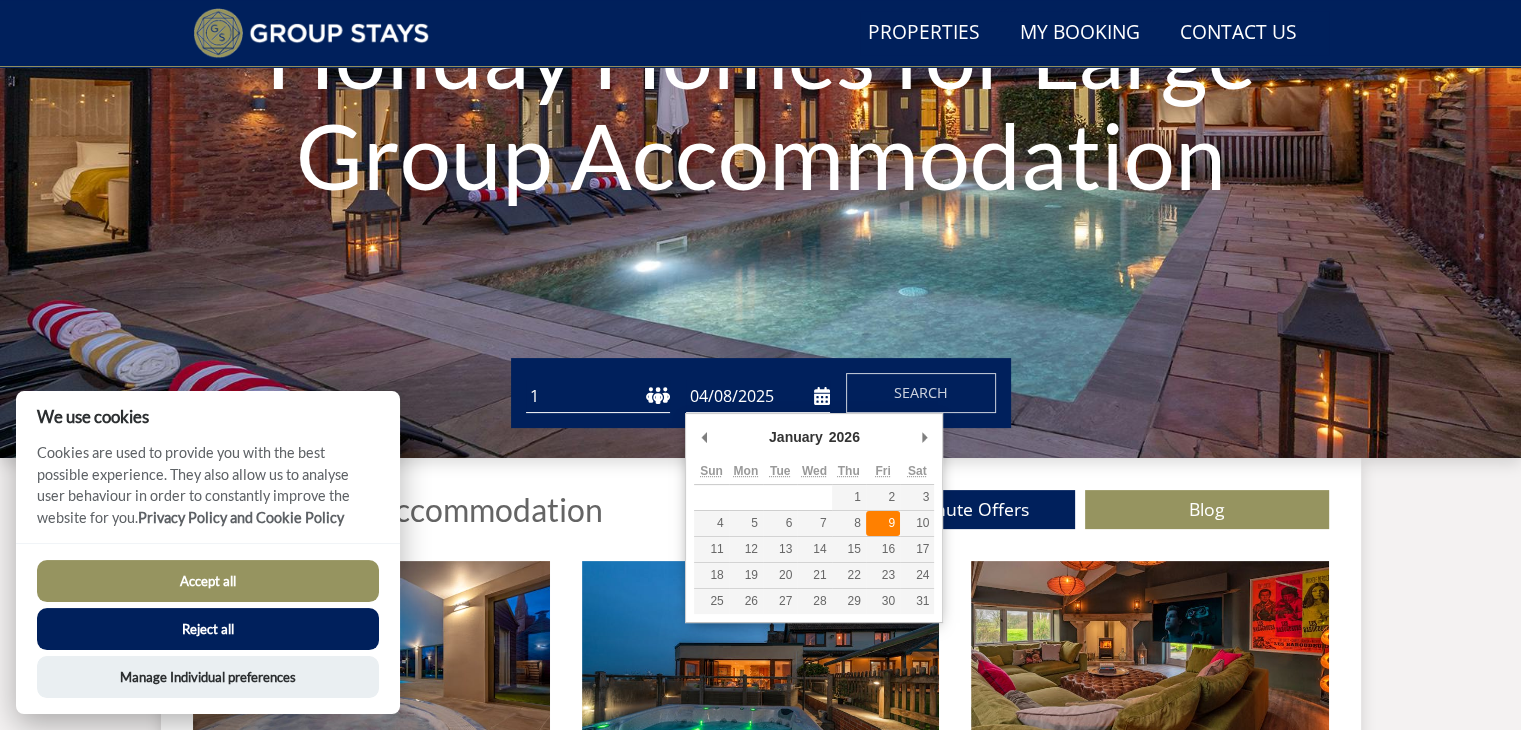 type on "[DATE]" 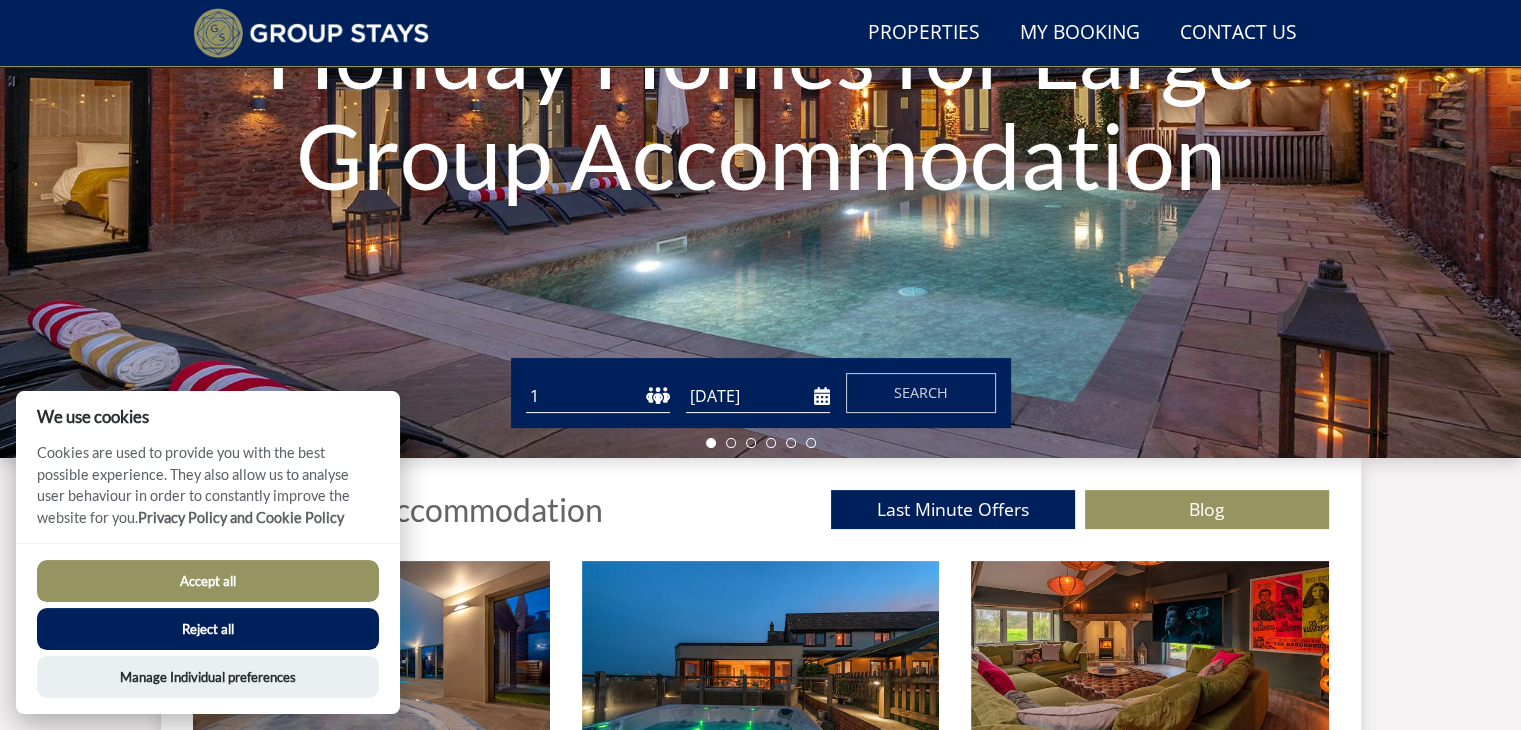 click on "1
2
3
4
5
6
7
8
9
10
11
12
13
14
15
16
17
18
19
20
21
22
23
24
25
26
27
28
29
30
31
32
33
34
35
36
37
38
39
40
41
42
43
44
45
46
47
48
49
50" at bounding box center [598, 396] 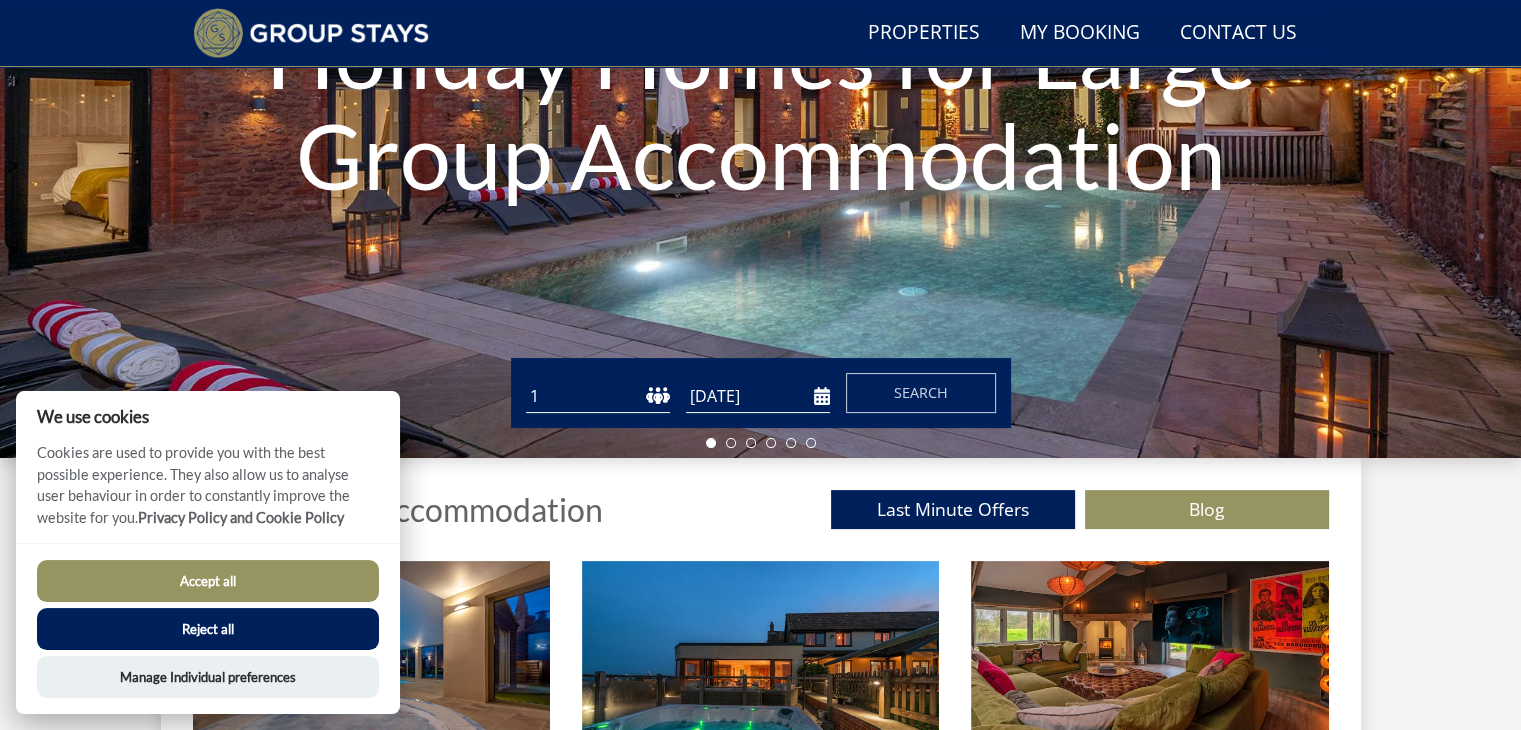 select on "14" 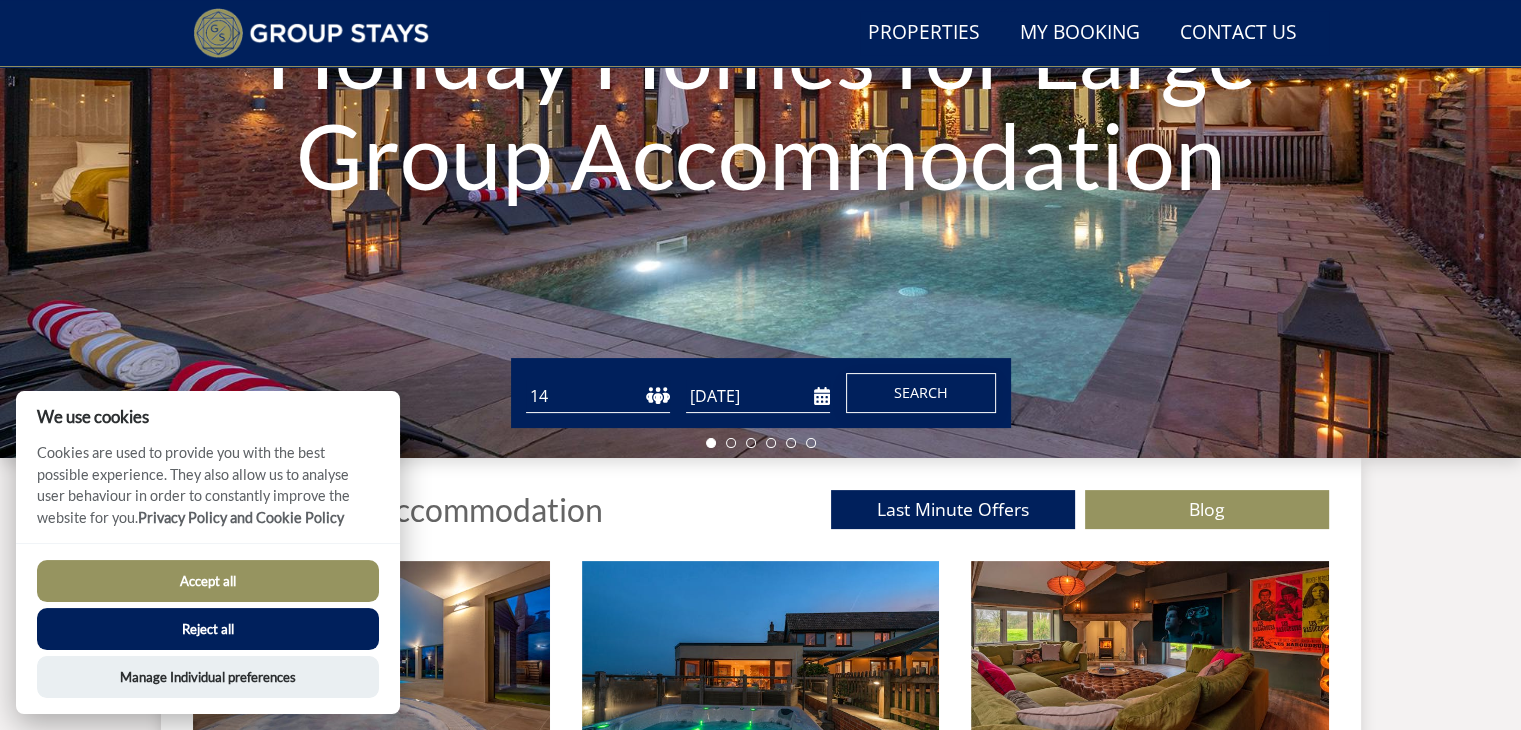 click on "Search" at bounding box center [921, 392] 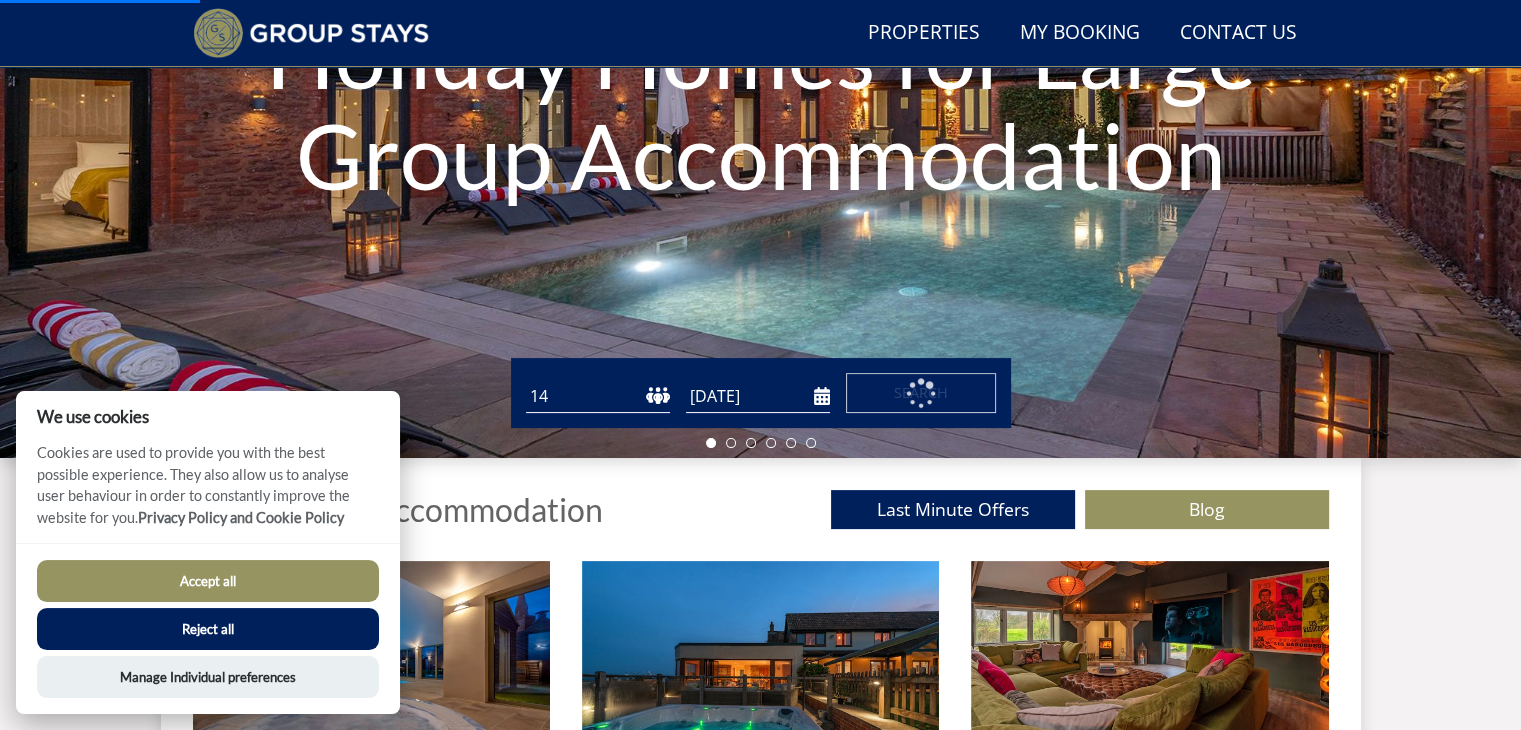 click on "Accept all" at bounding box center (208, 581) 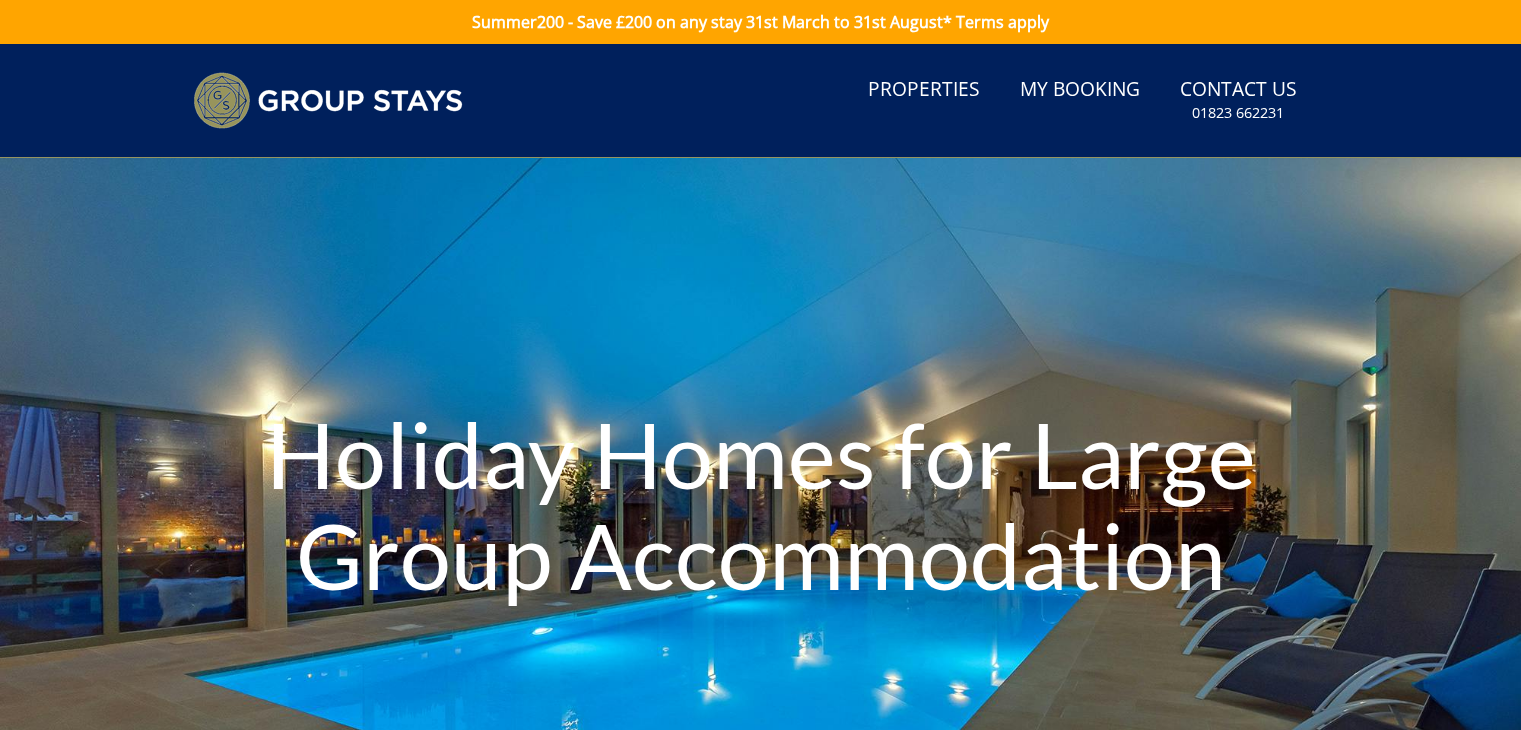 scroll, scrollTop: 0, scrollLeft: 0, axis: both 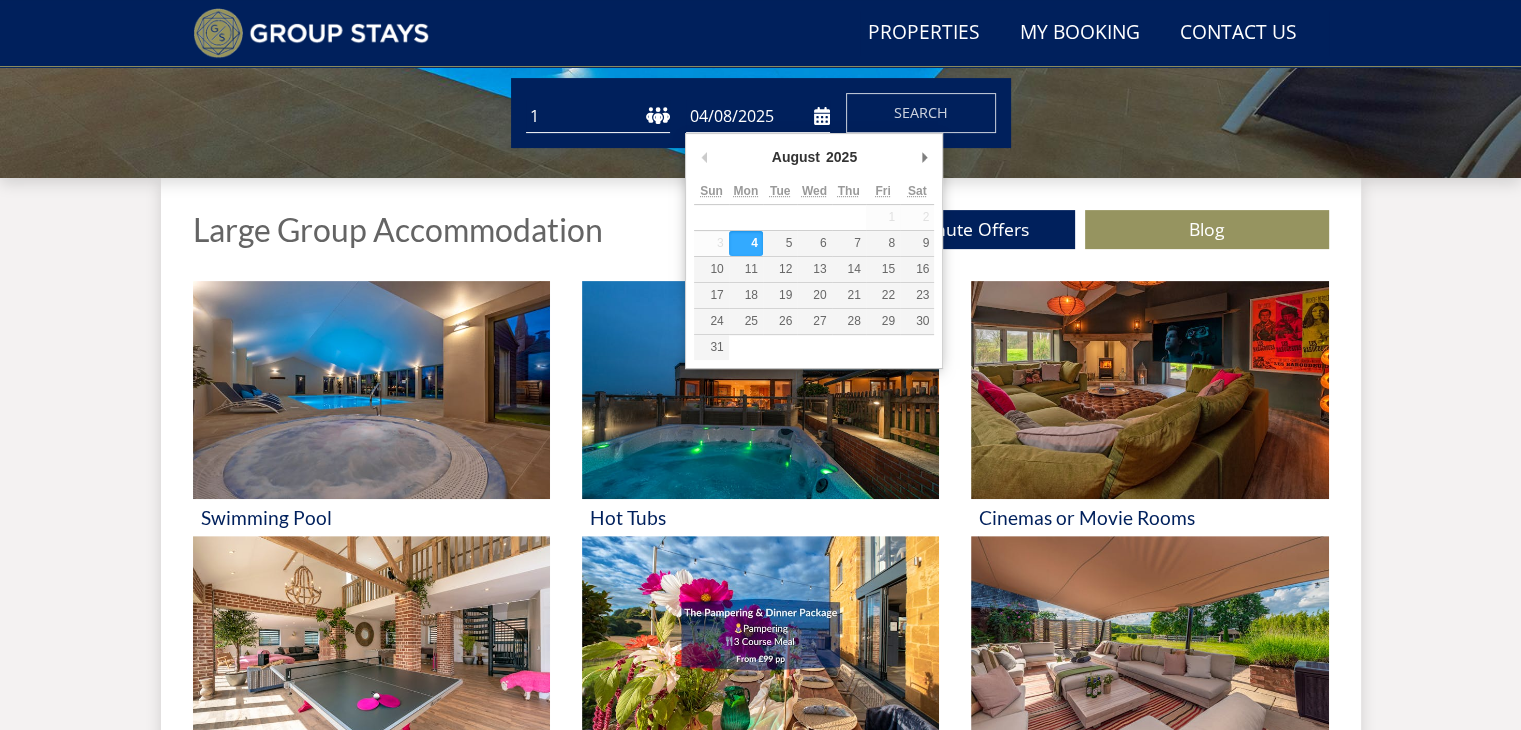 click on "04/08/2025" at bounding box center (758, 116) 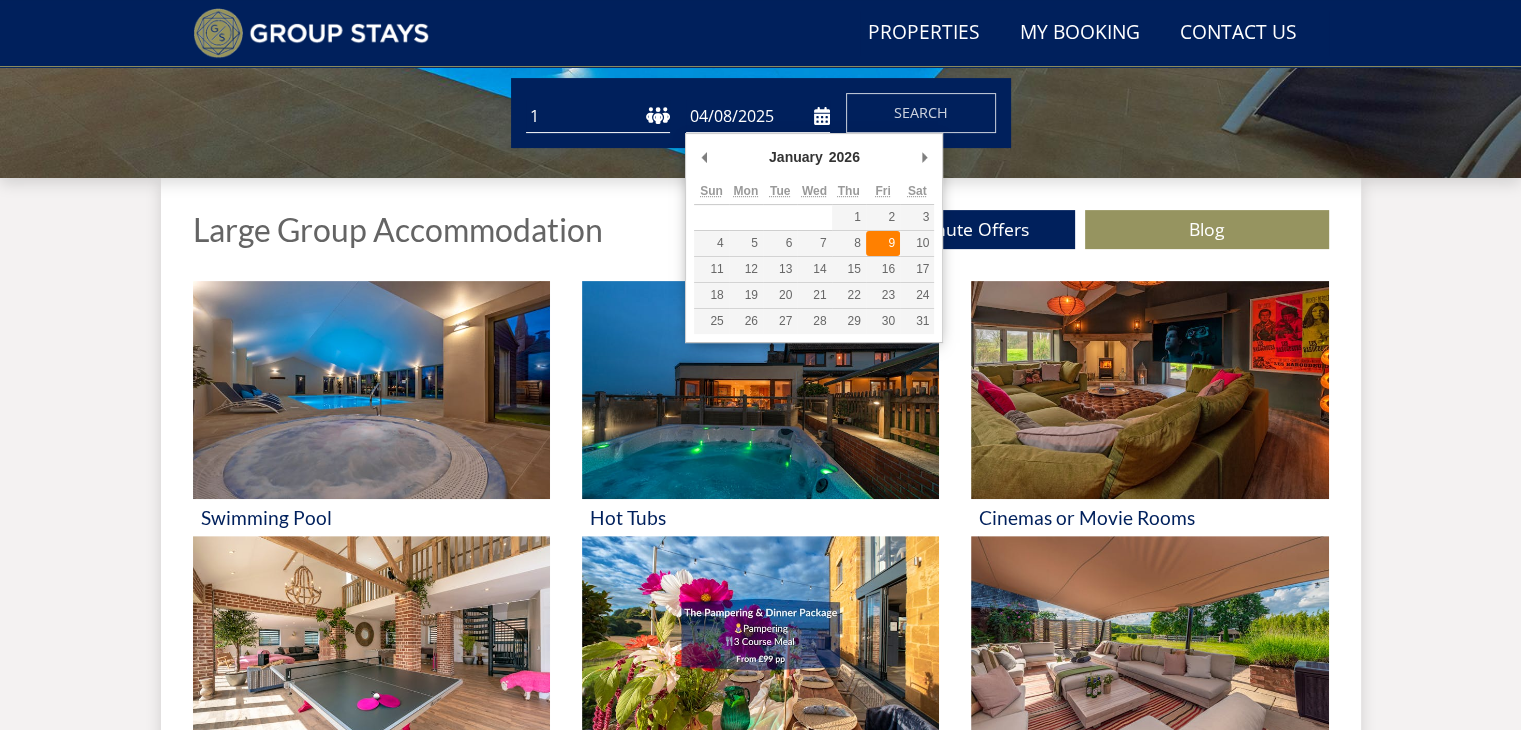 type on "[DATE]" 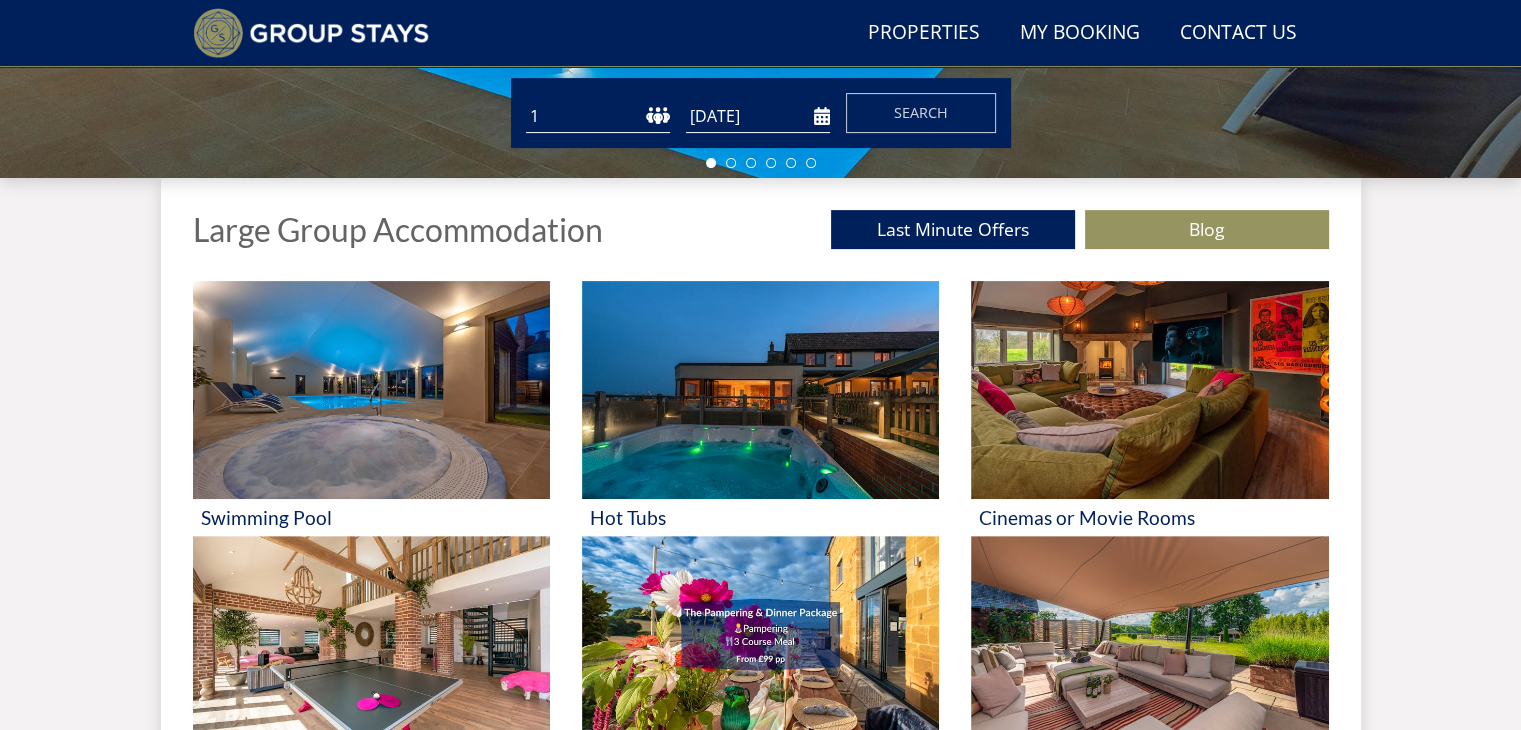 click on "1
2
3
4
5
6
7
8
9
10
11
12
13
14
15
16
17
18
19
20
21
22
23
24
25
26
27
28
29
30
31
32
33
34
35
36
37
38
39
40
41
42
43
44
45
46
47
48
49
50" at bounding box center (598, 116) 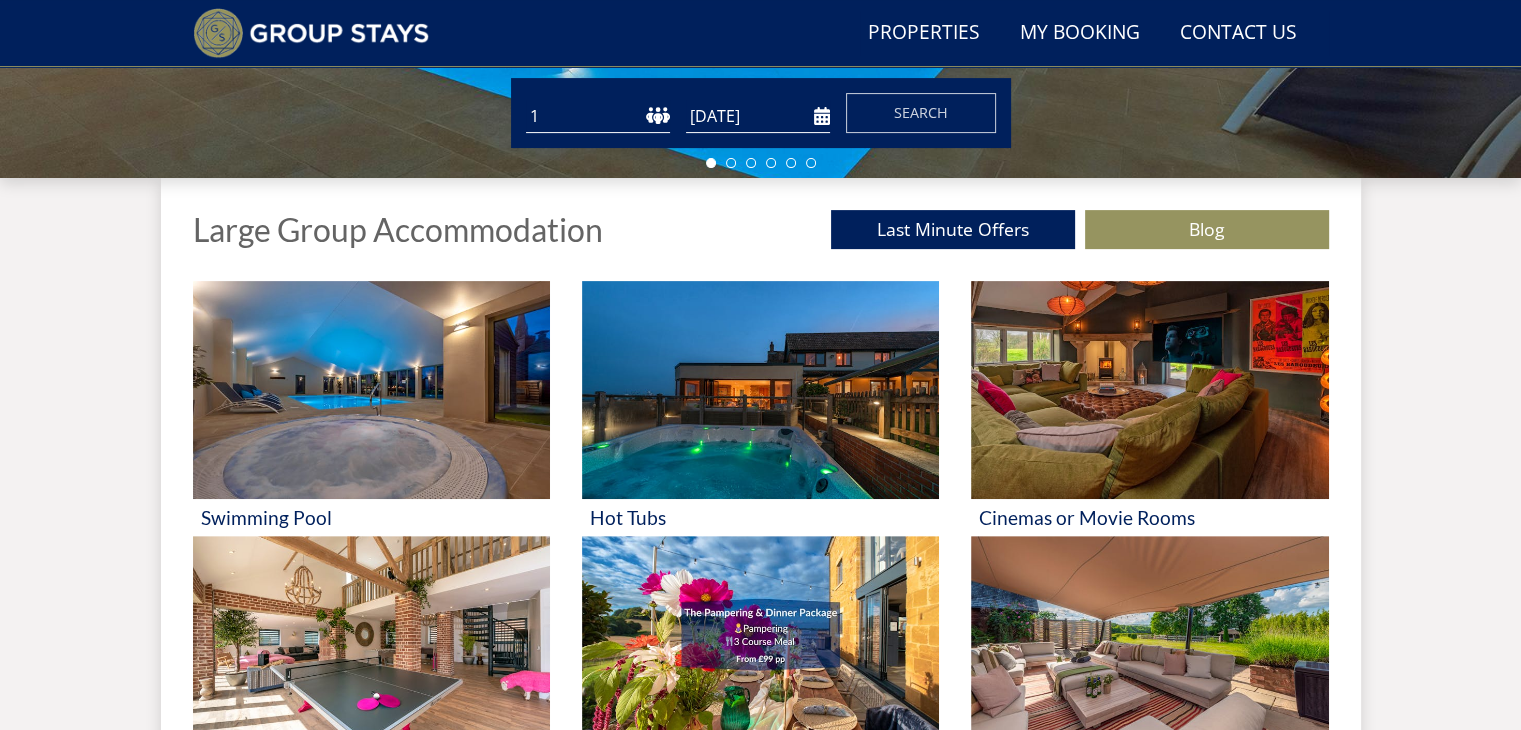 select on "14" 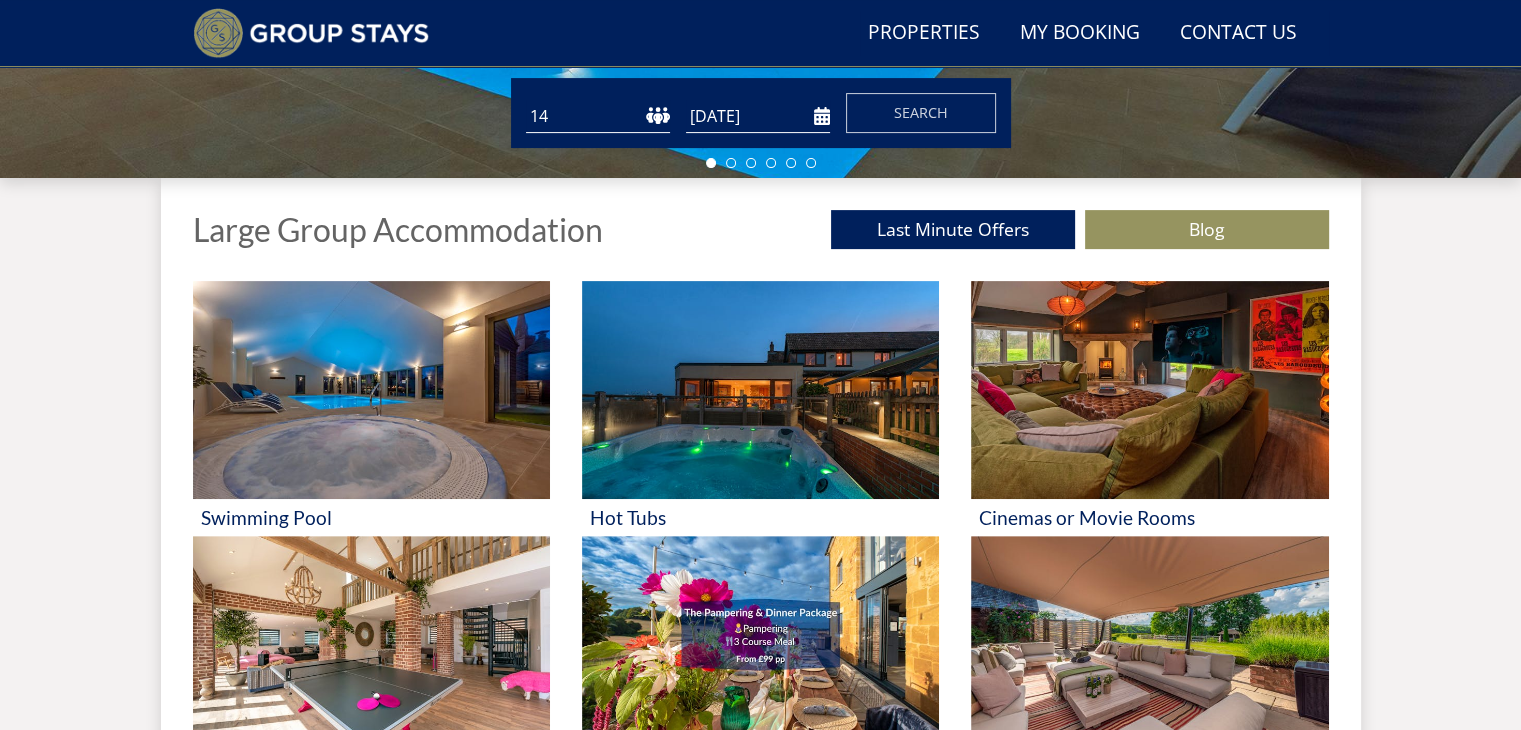click on "1
2
3
4
5
6
7
8
9
10
11
12
13
14
15
16
17
18
19
20
21
22
23
24
25
26
27
28
29
30
31
32
33
34
35
36
37
38
39
40
41
42
43
44
45
46
47
48
49
50" at bounding box center (598, 116) 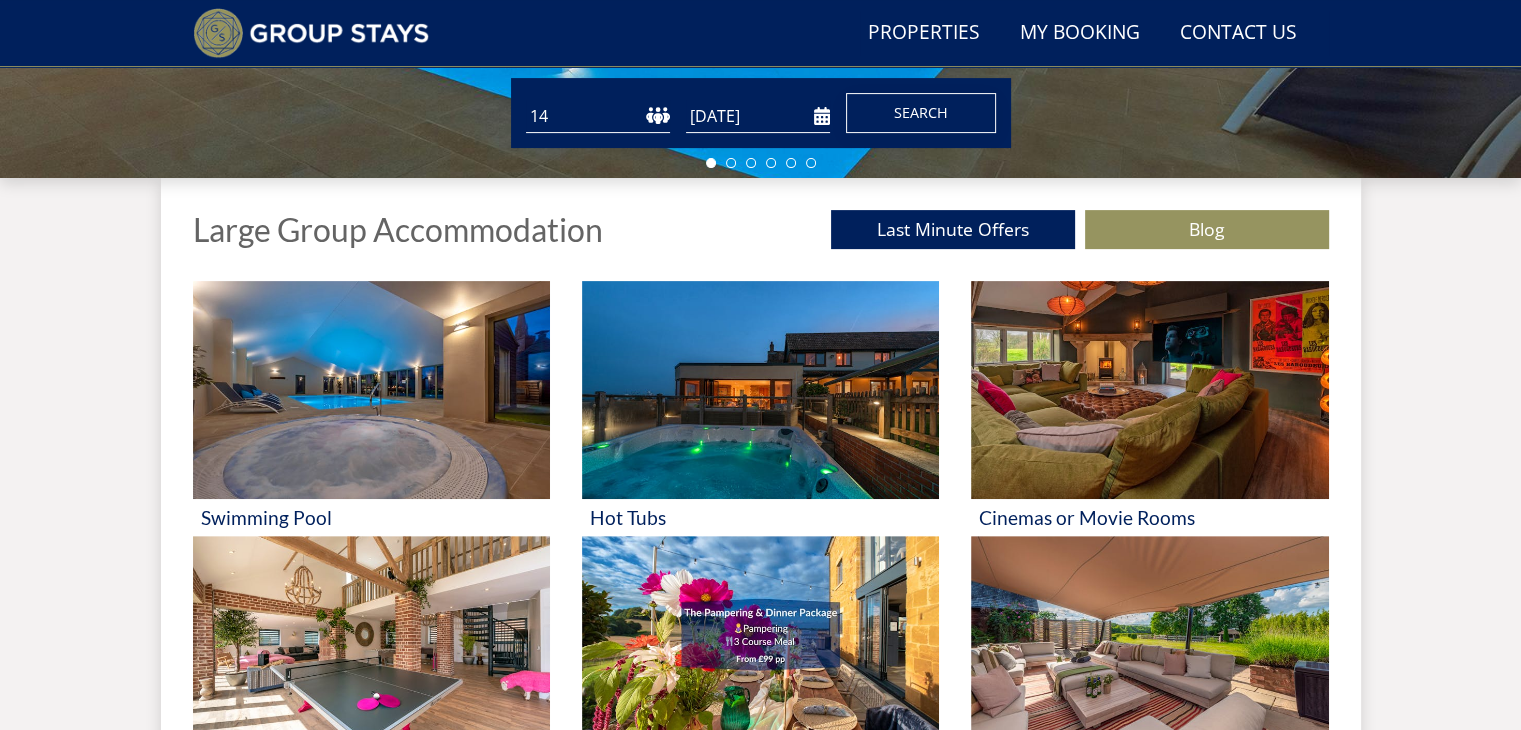 click on "Search" at bounding box center (921, 112) 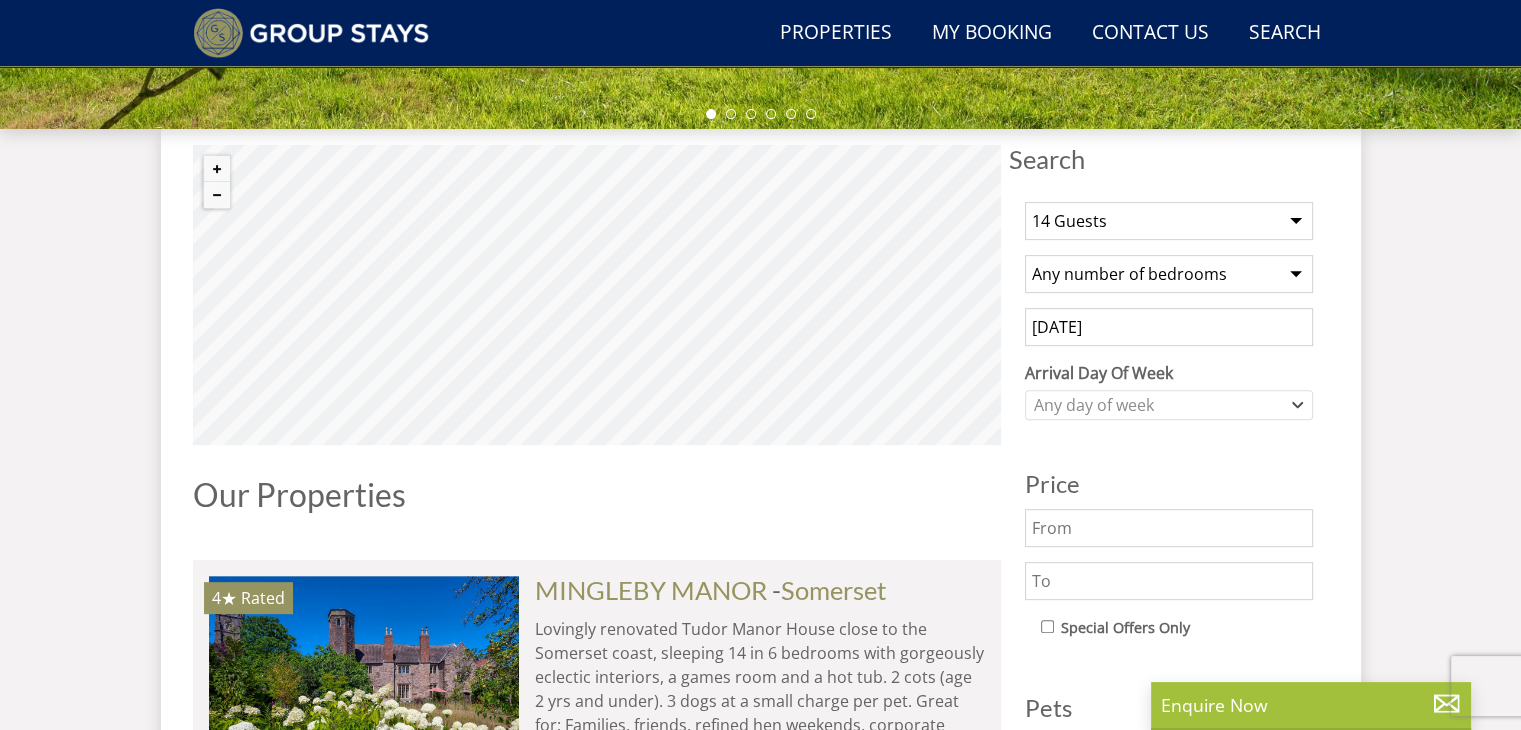 scroll, scrollTop: 680, scrollLeft: 0, axis: vertical 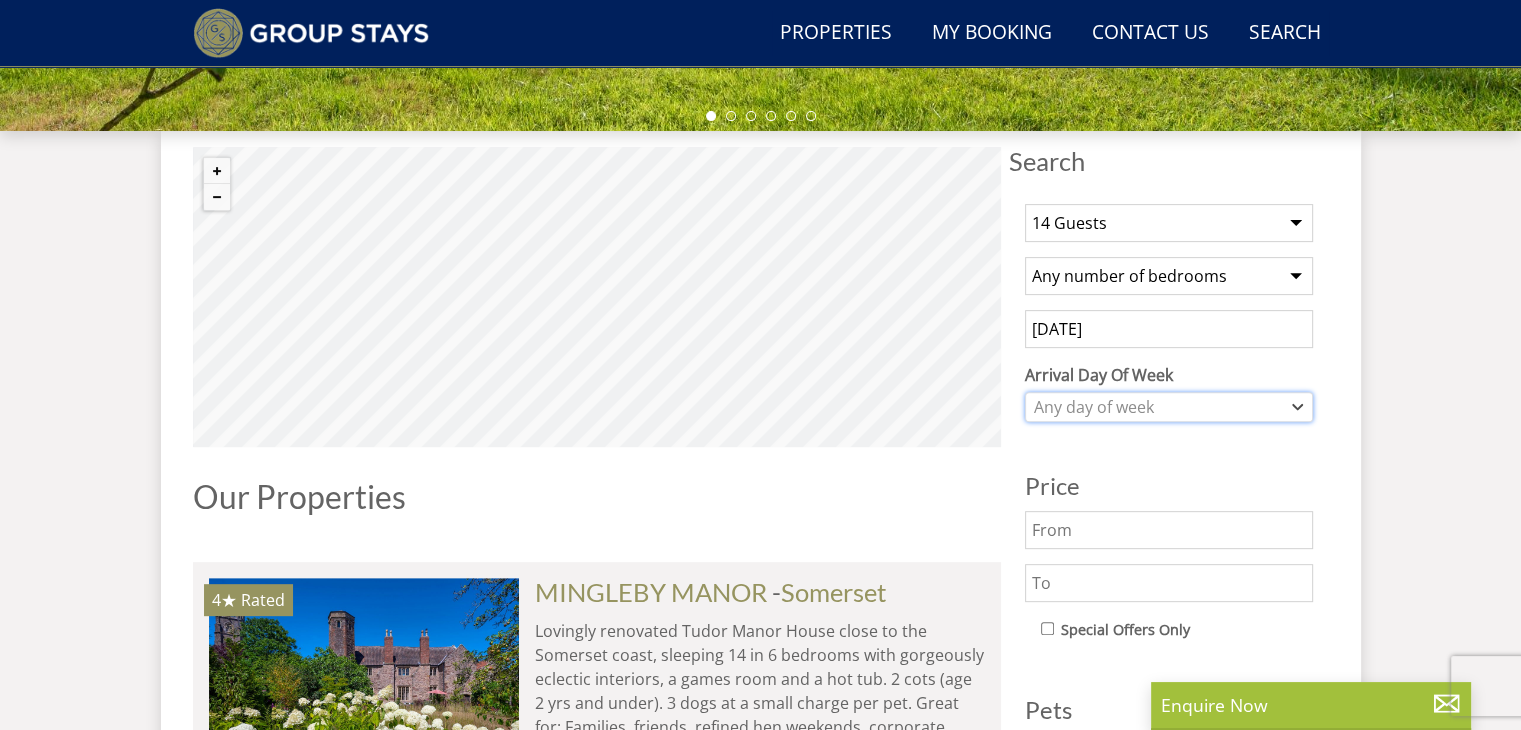 click on "Any day of week" at bounding box center (1158, 407) 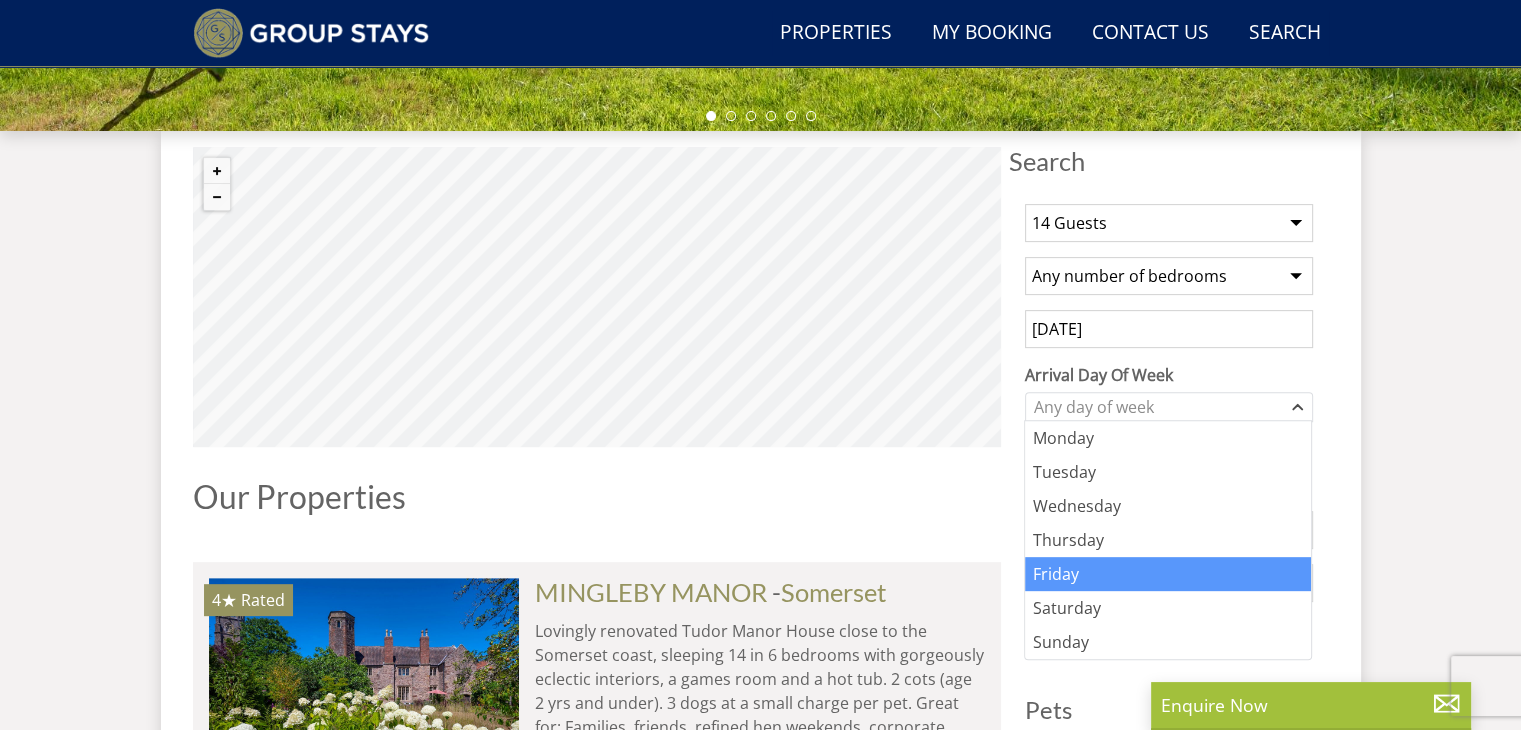 click on "Friday" at bounding box center [1168, 574] 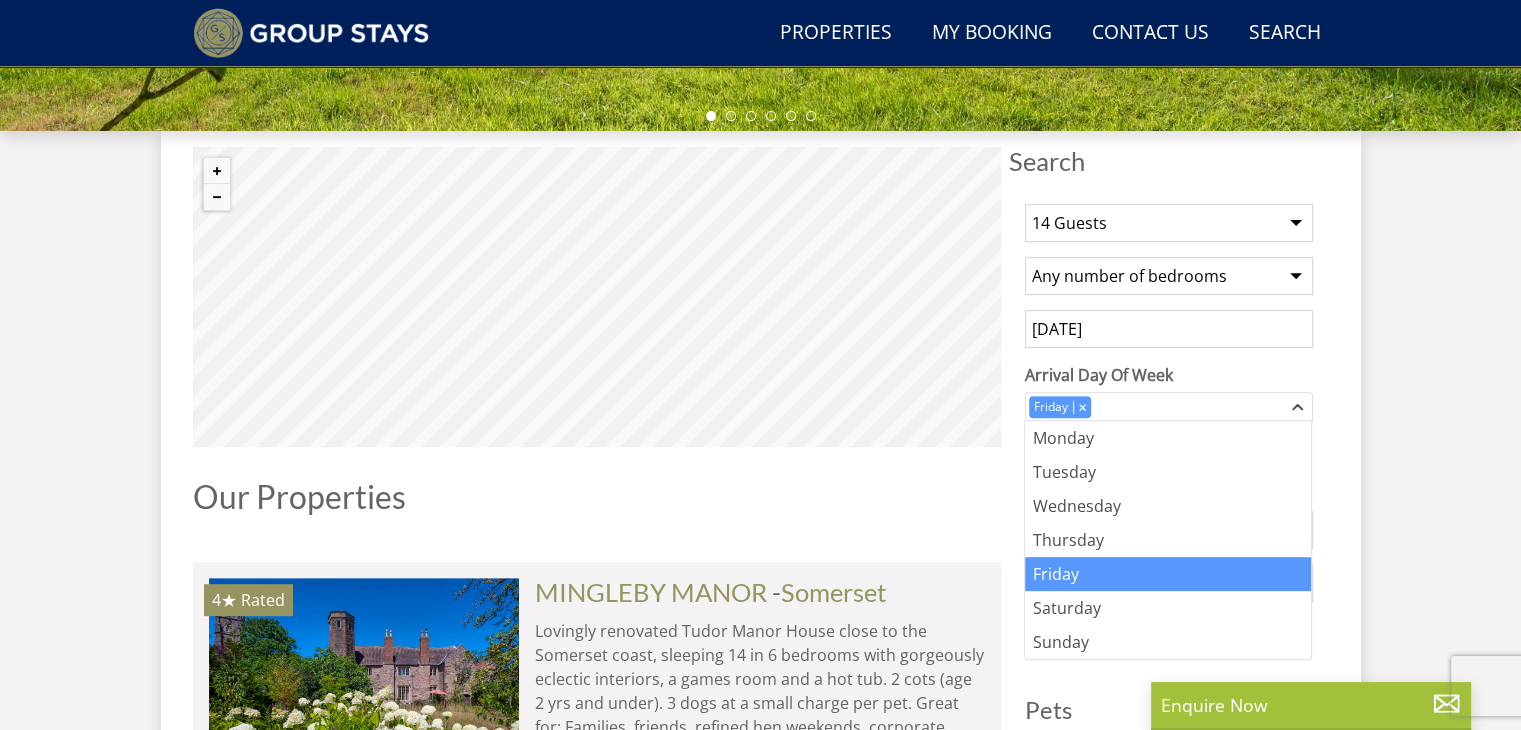 click on "Contact Us  [PHONE]" at bounding box center [760, 6249] 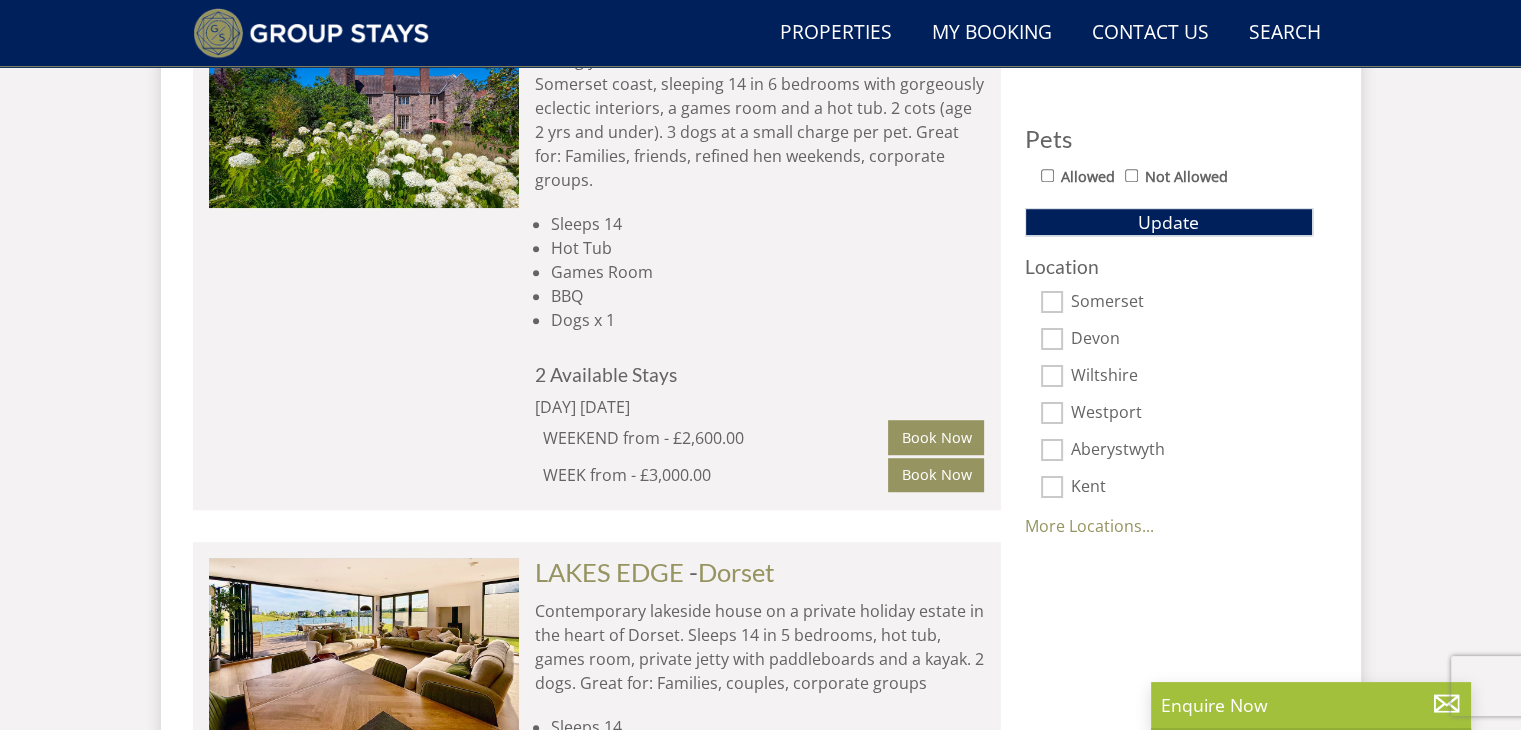 scroll, scrollTop: 1284, scrollLeft: 0, axis: vertical 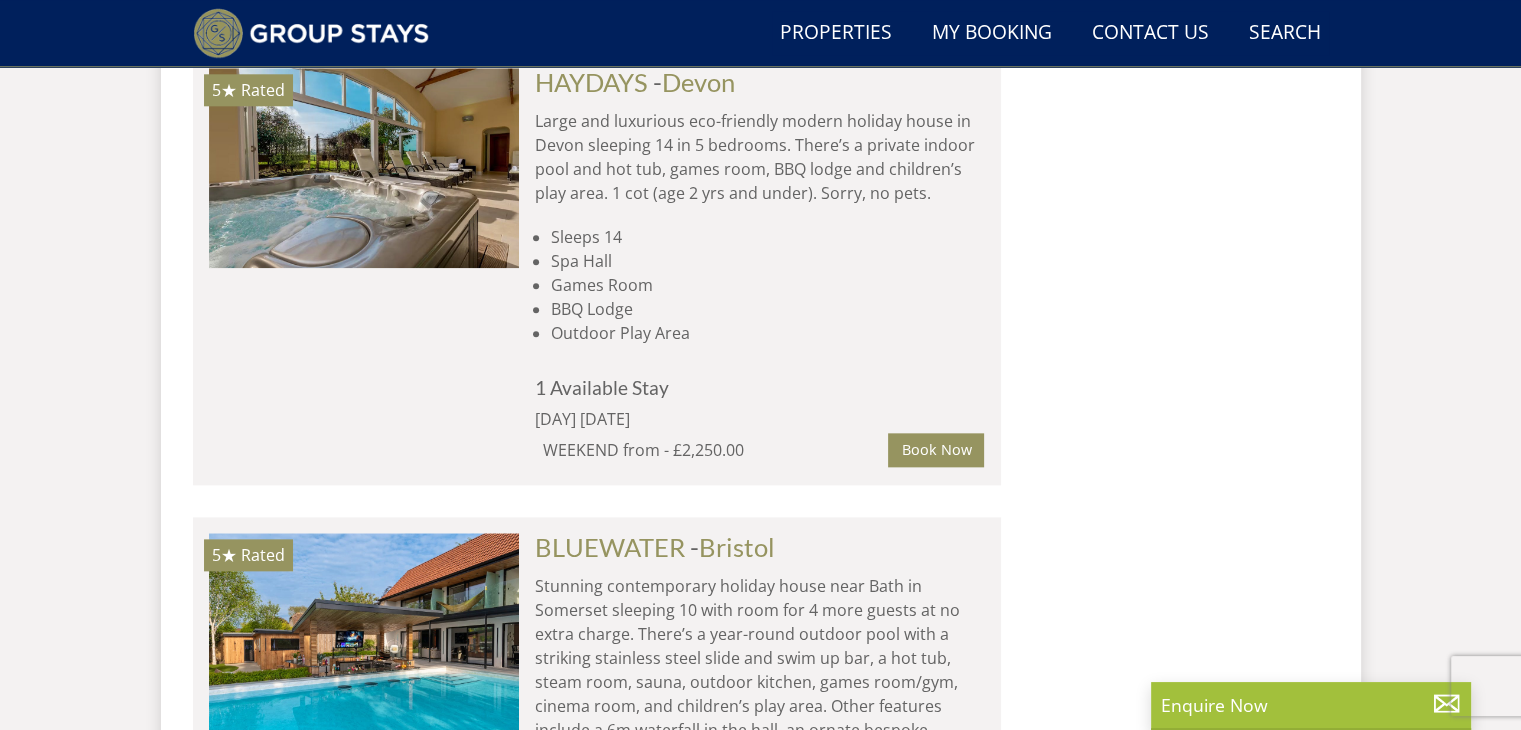 select on "14" 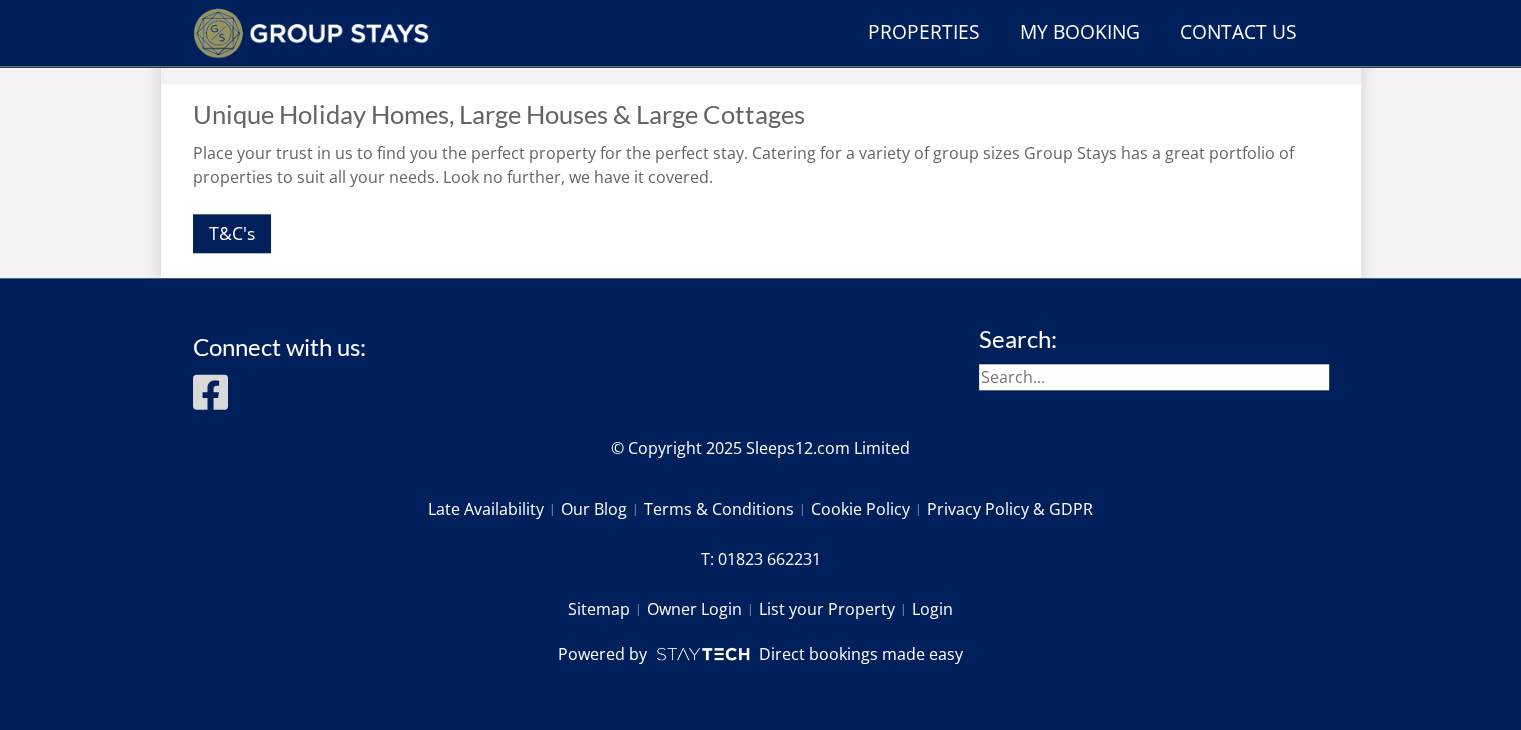 scroll, scrollTop: 633, scrollLeft: 0, axis: vertical 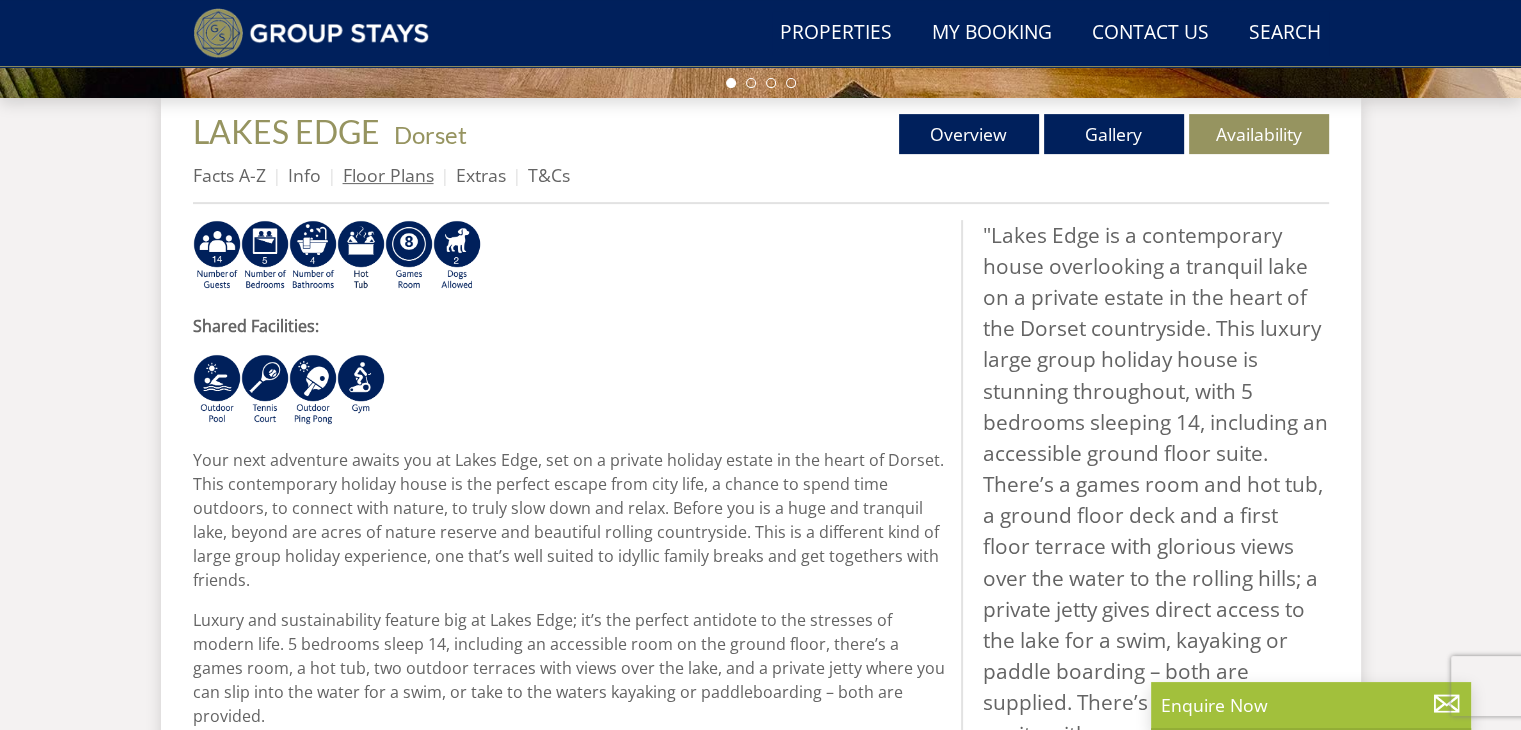 click on "Floor Plans" at bounding box center [388, 175] 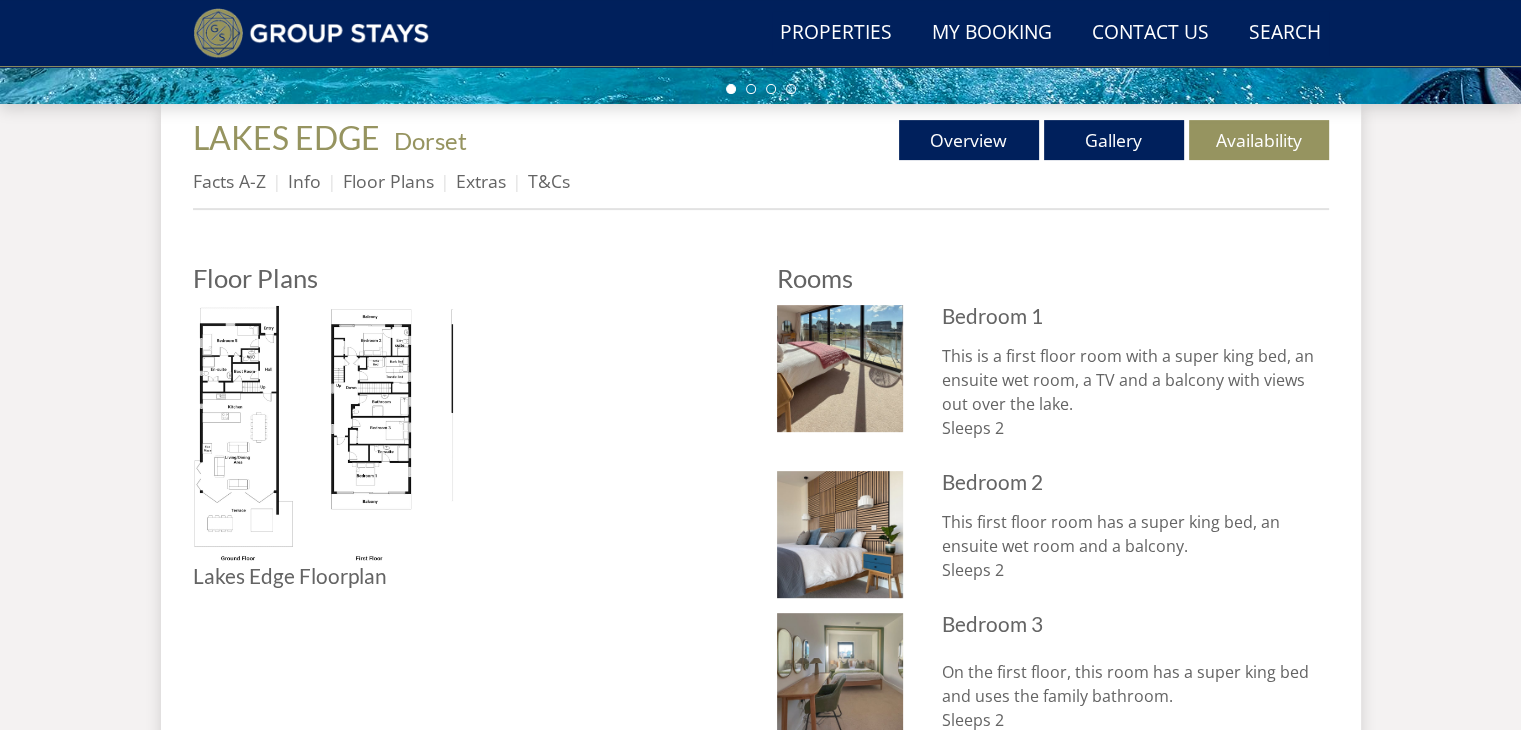 scroll, scrollTop: 695, scrollLeft: 0, axis: vertical 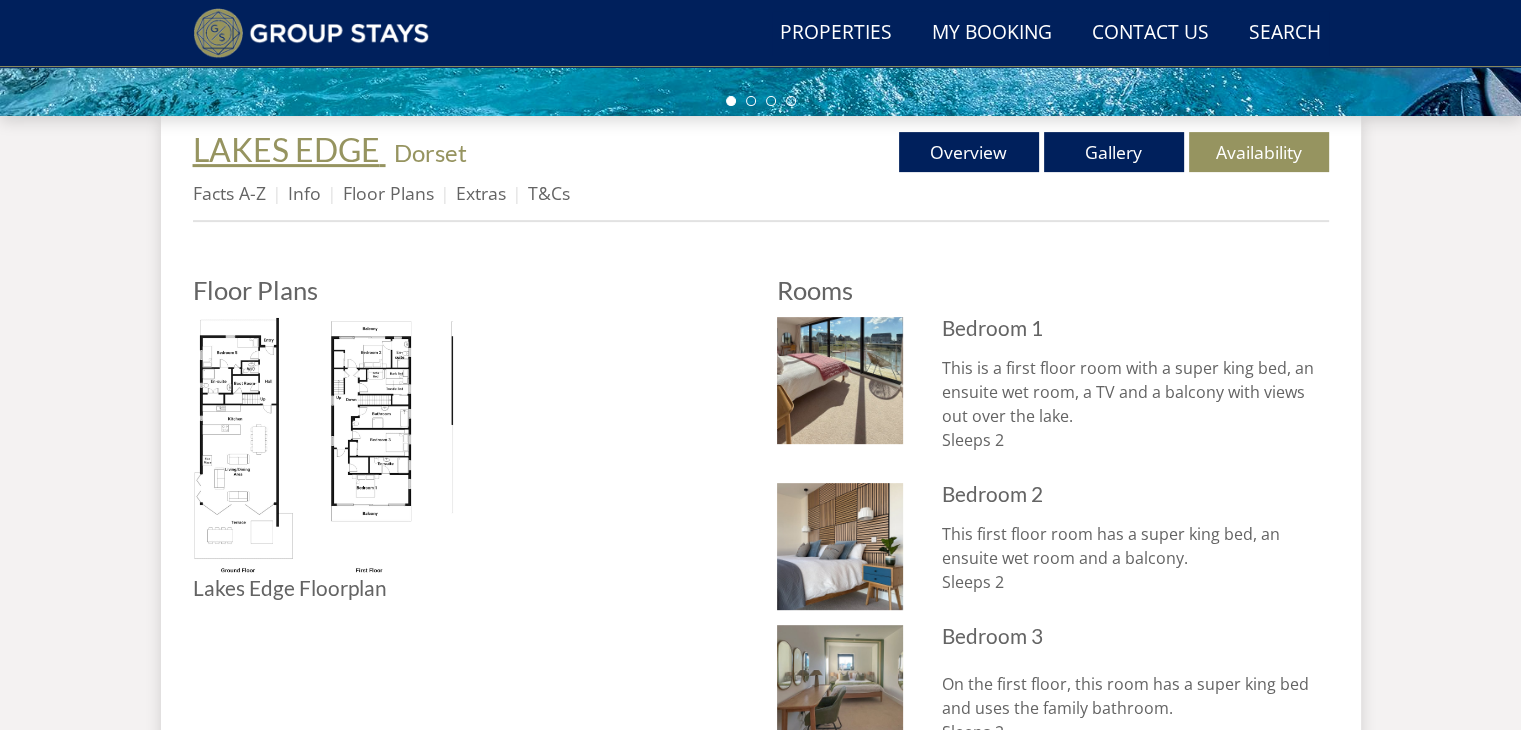 click on "LAKES EDGE" at bounding box center [286, 149] 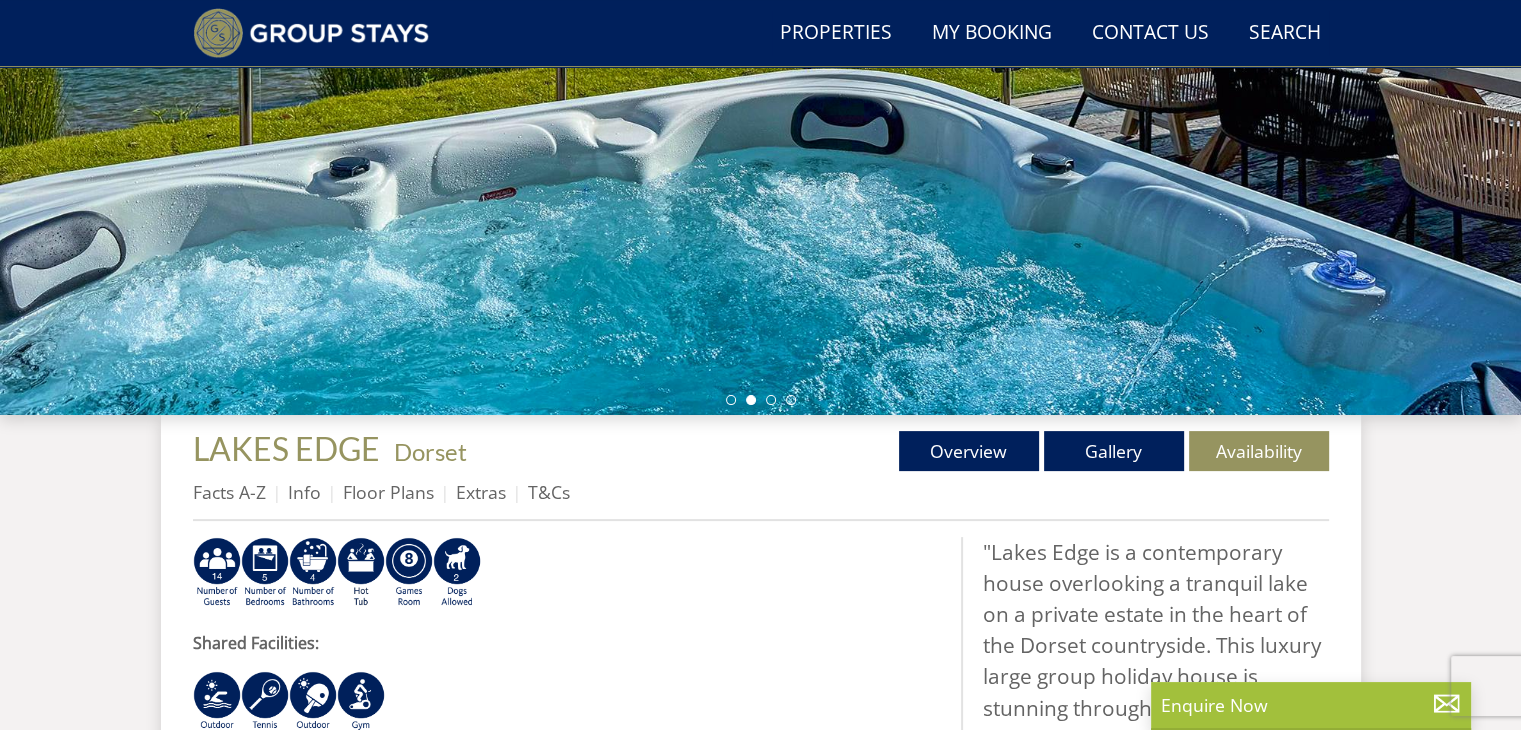 scroll, scrollTop: 360, scrollLeft: 0, axis: vertical 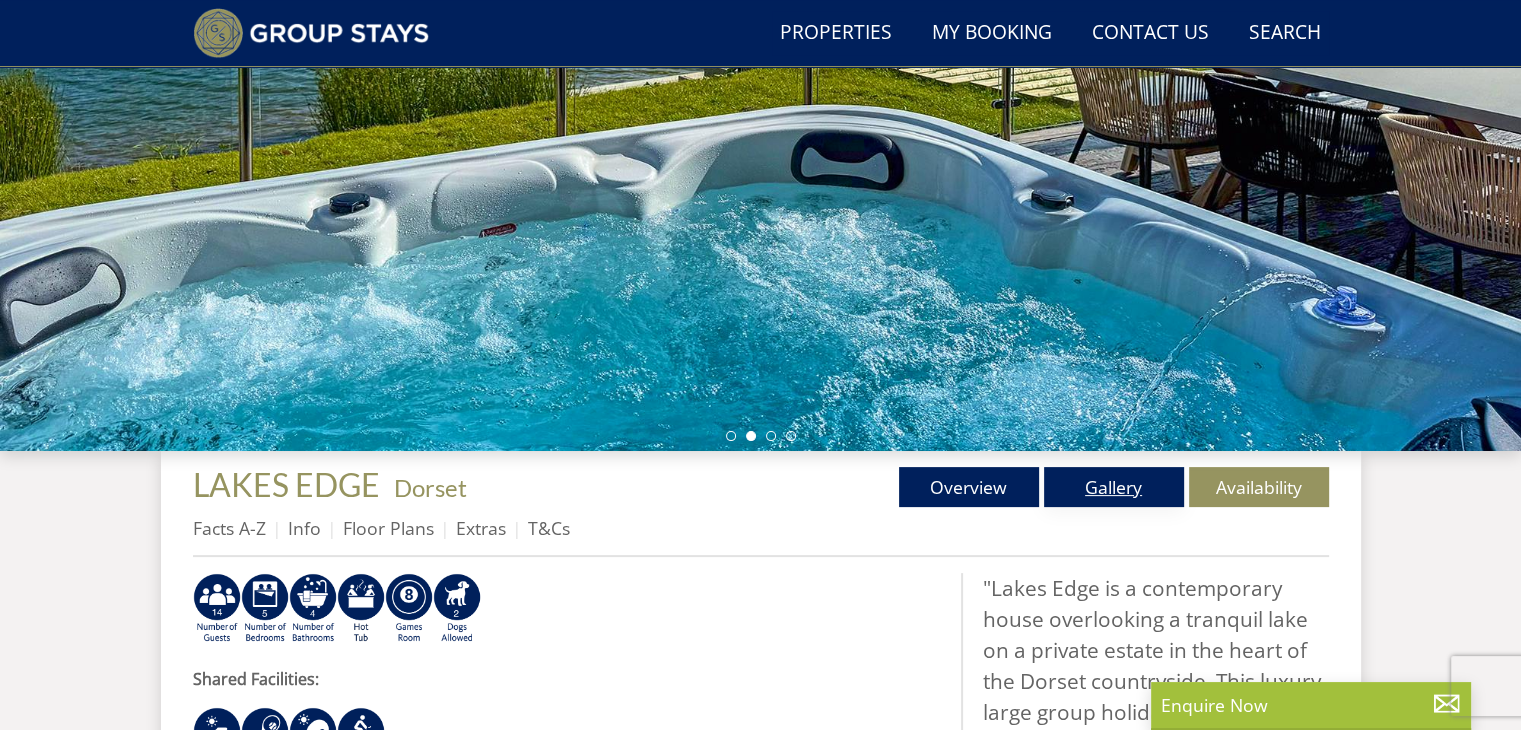 click on "Gallery" at bounding box center (1114, 487) 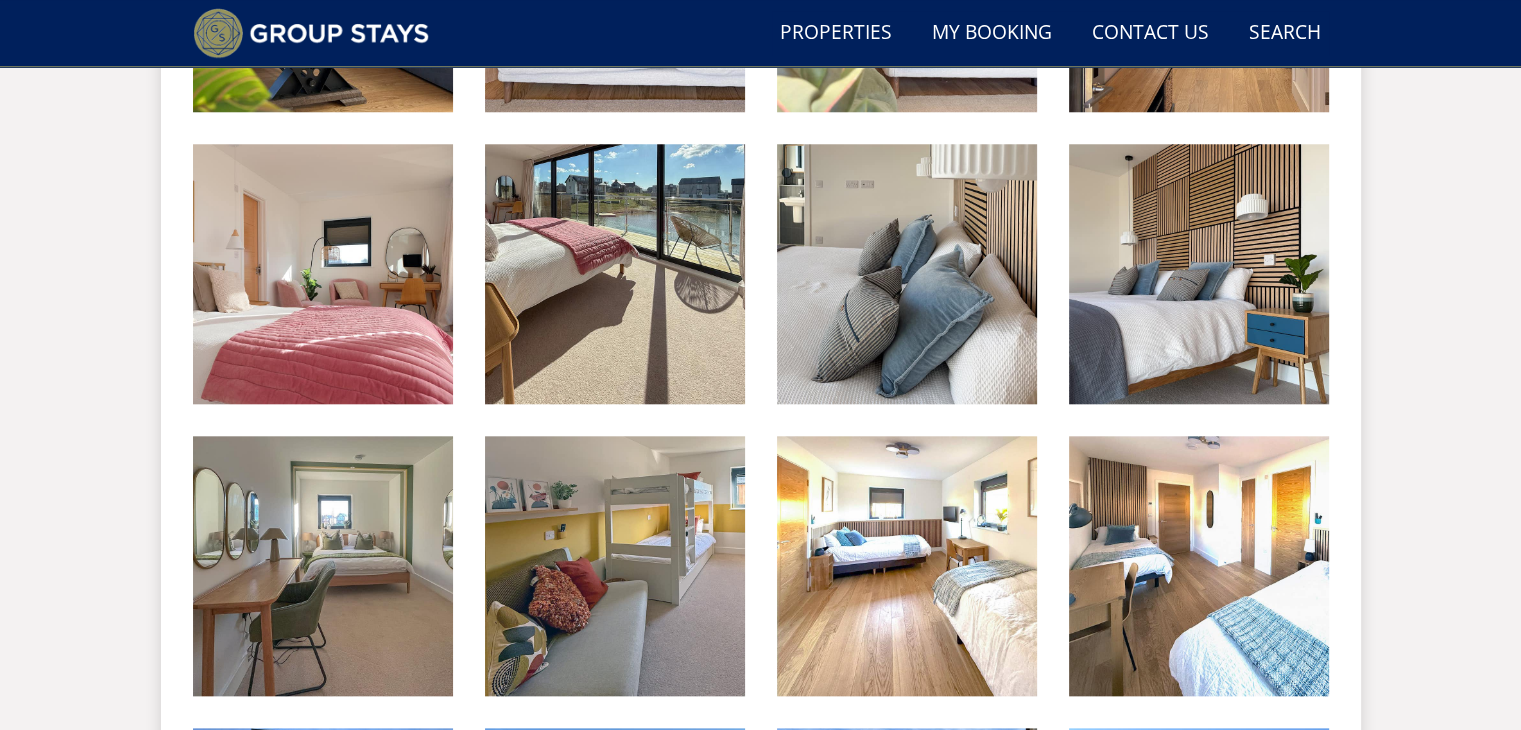 scroll, scrollTop: 1960, scrollLeft: 0, axis: vertical 